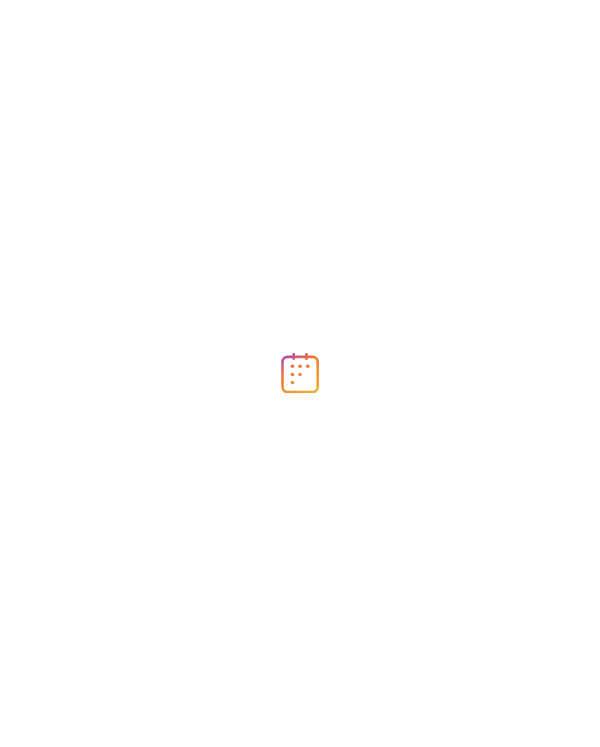 scroll, scrollTop: 0, scrollLeft: 0, axis: both 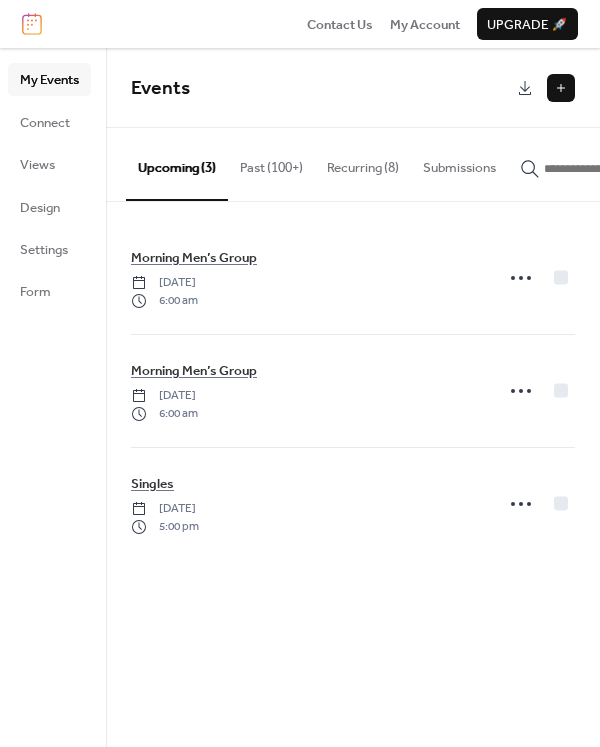 click at bounding box center (561, 88) 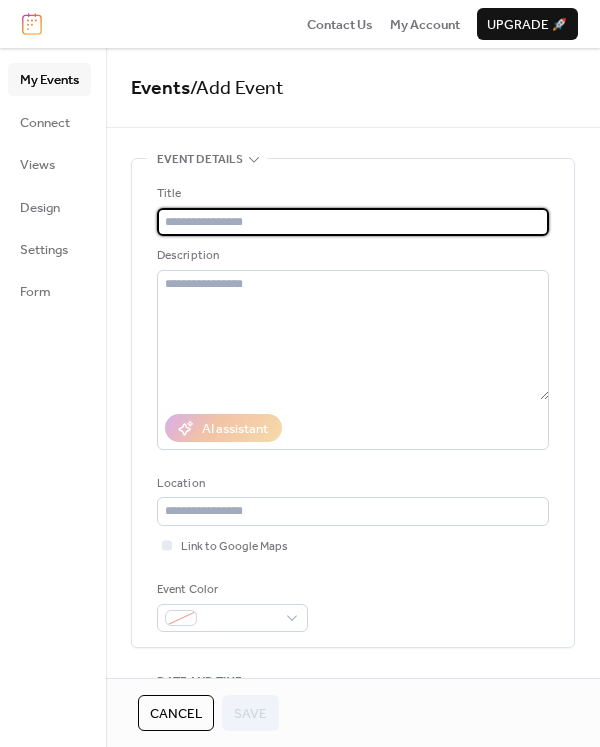 click at bounding box center (353, 222) 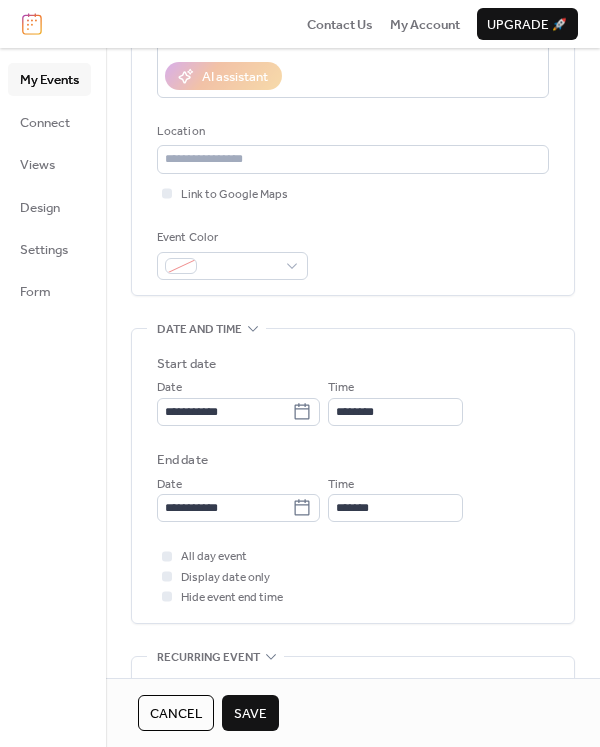 scroll, scrollTop: 363, scrollLeft: 0, axis: vertical 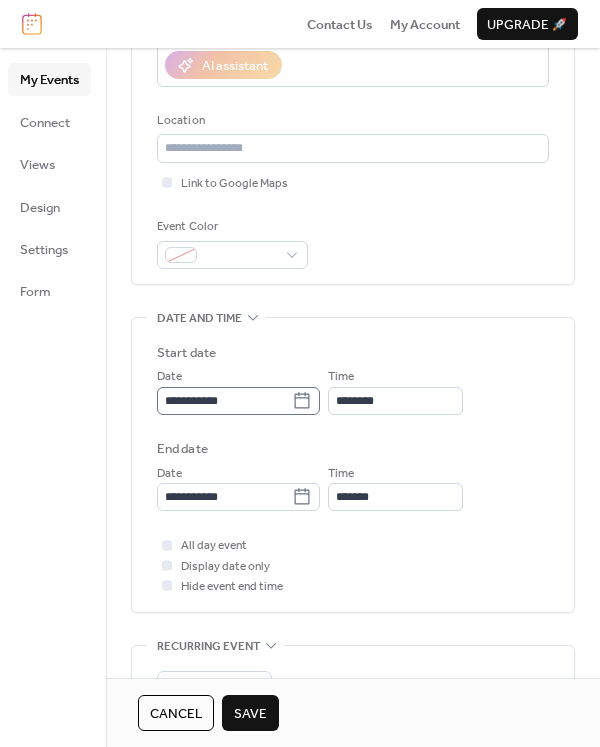 type on "**********" 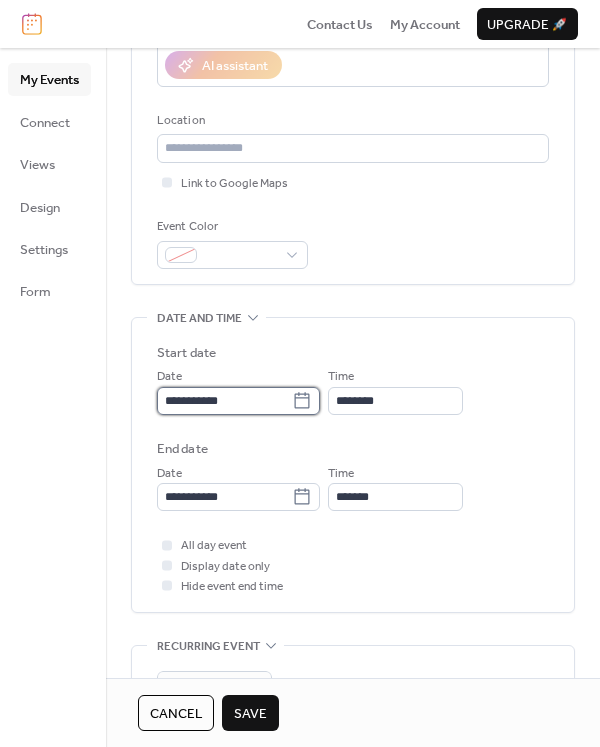 click on "**********" at bounding box center (224, 401) 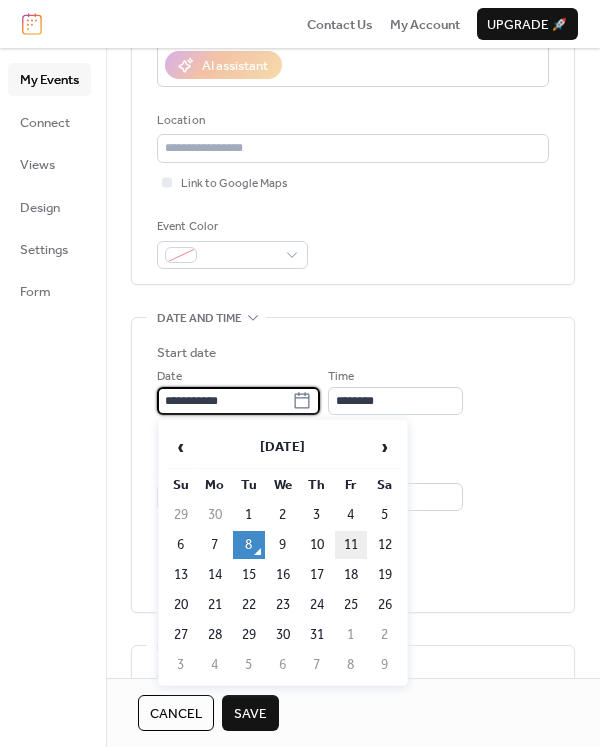 click on "11" at bounding box center (351, 545) 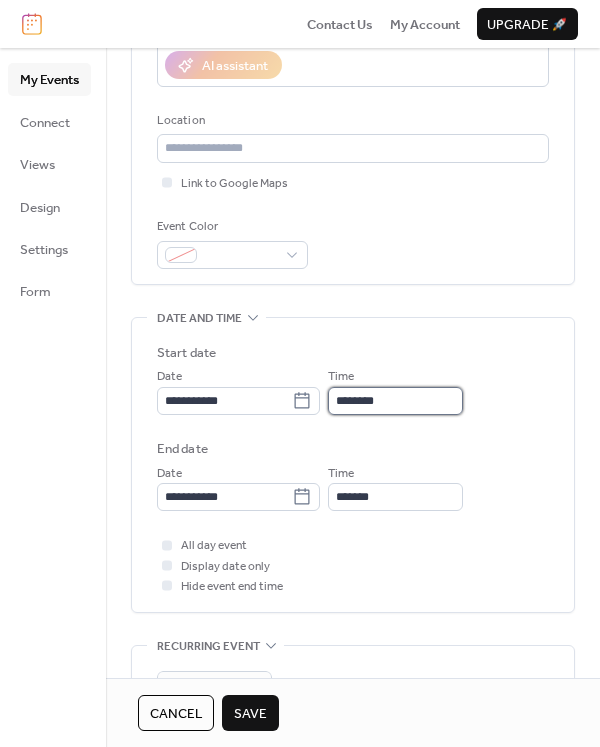 click on "********" at bounding box center [395, 401] 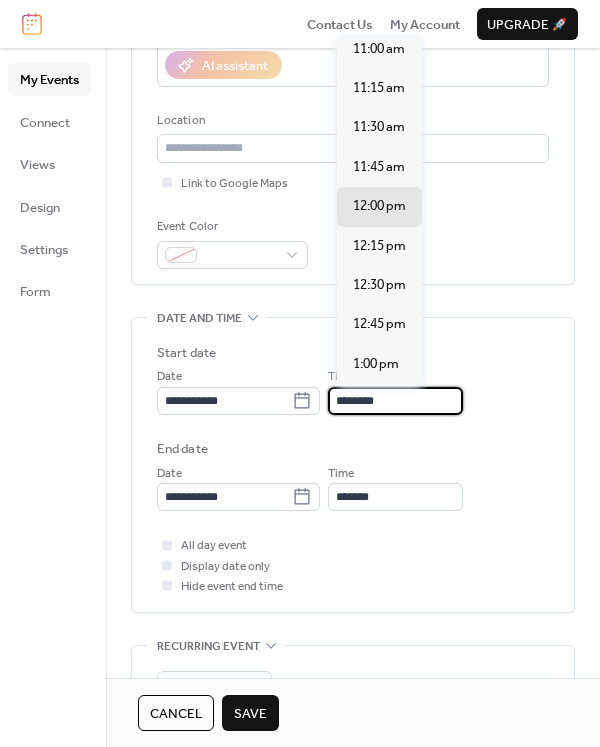 scroll, scrollTop: 1558, scrollLeft: 0, axis: vertical 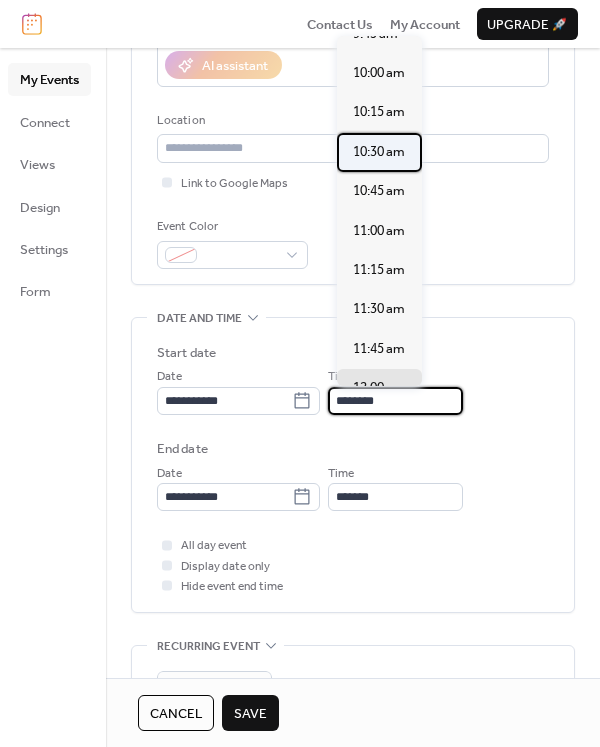 click on "10:30 am" at bounding box center [379, 152] 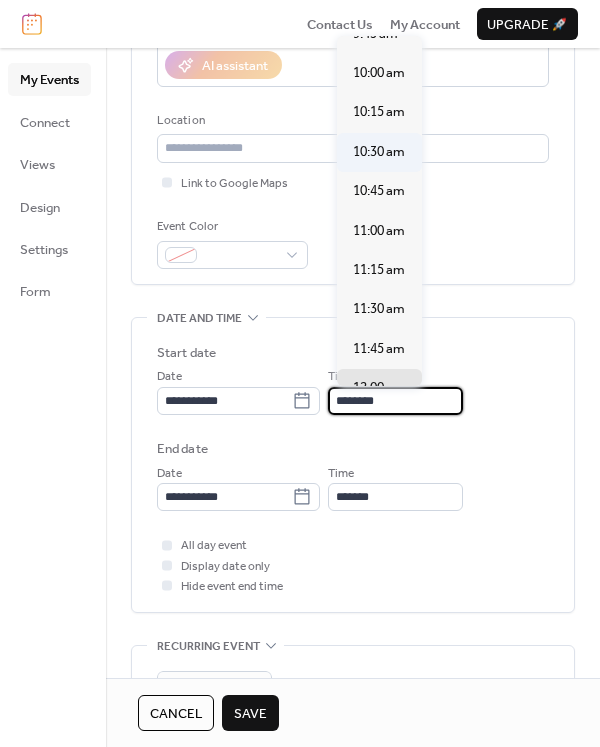 type on "********" 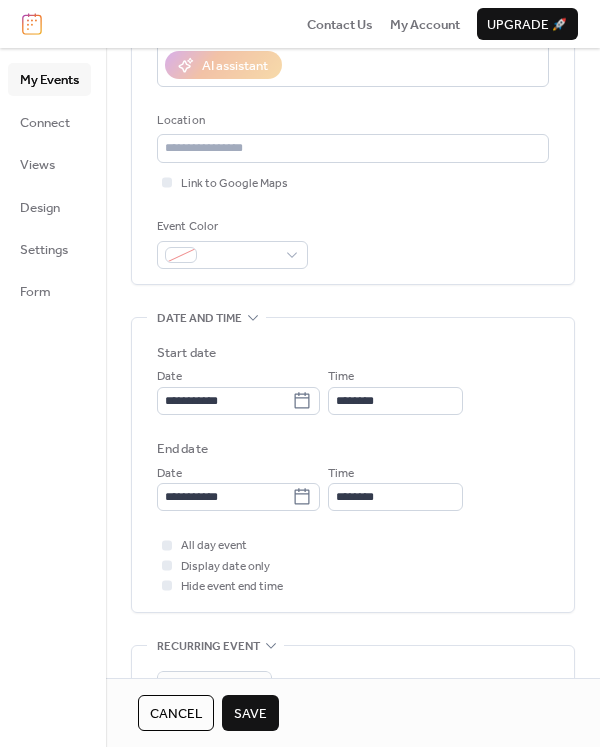 click on "Save" at bounding box center (250, 714) 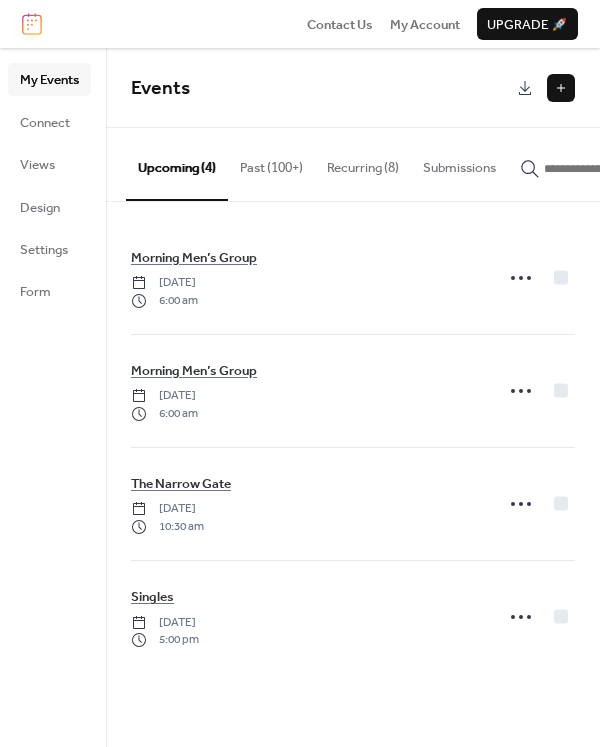 click at bounding box center (561, 88) 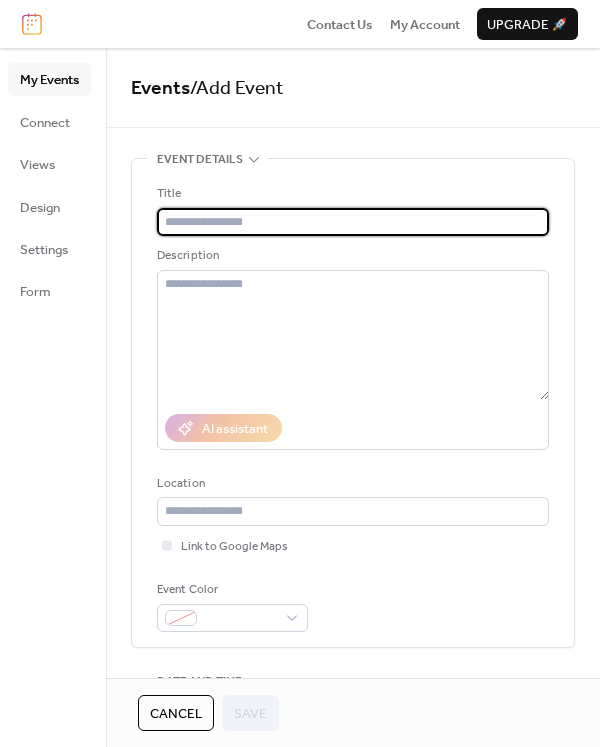 click at bounding box center [353, 222] 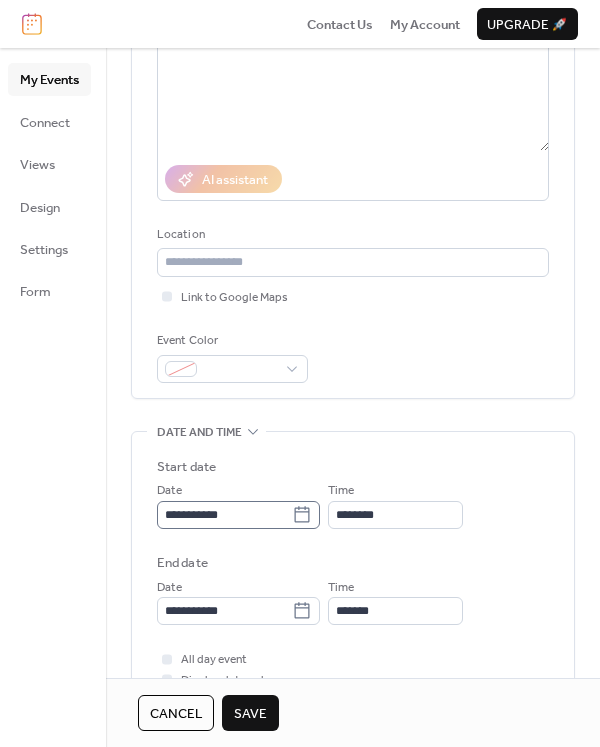 scroll, scrollTop: 272, scrollLeft: 0, axis: vertical 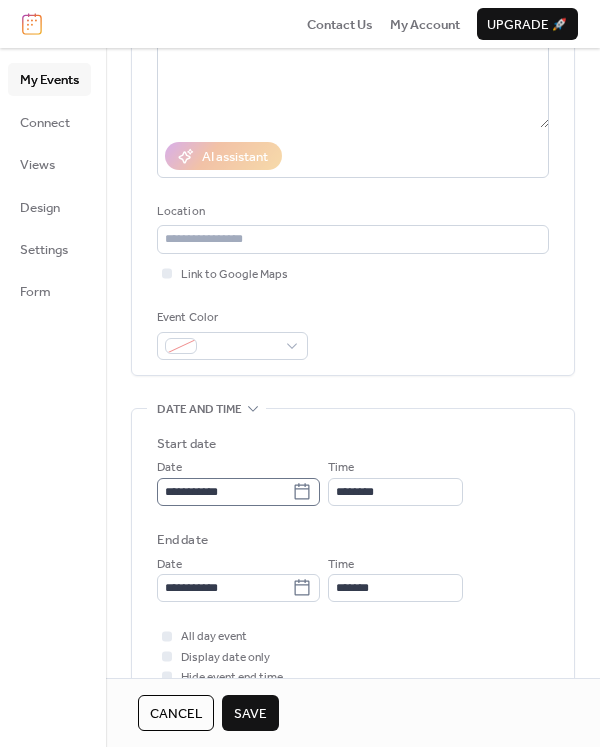 type on "**********" 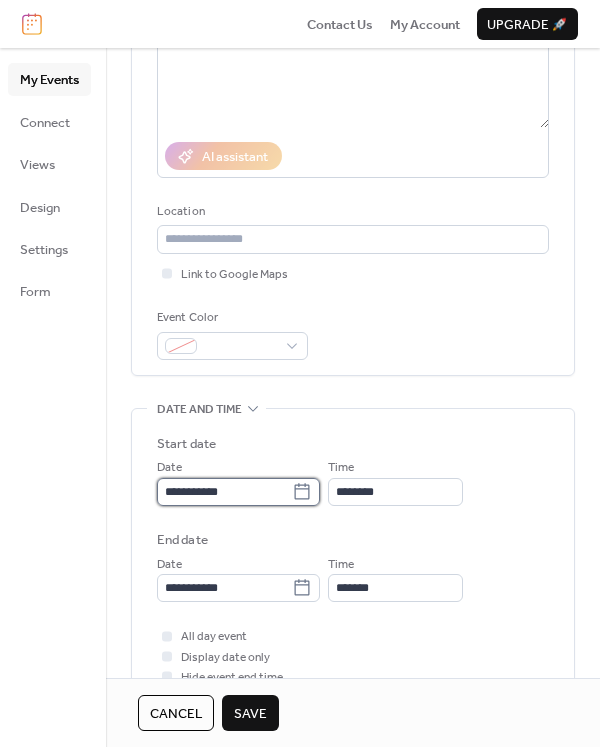 click on "**********" at bounding box center [224, 492] 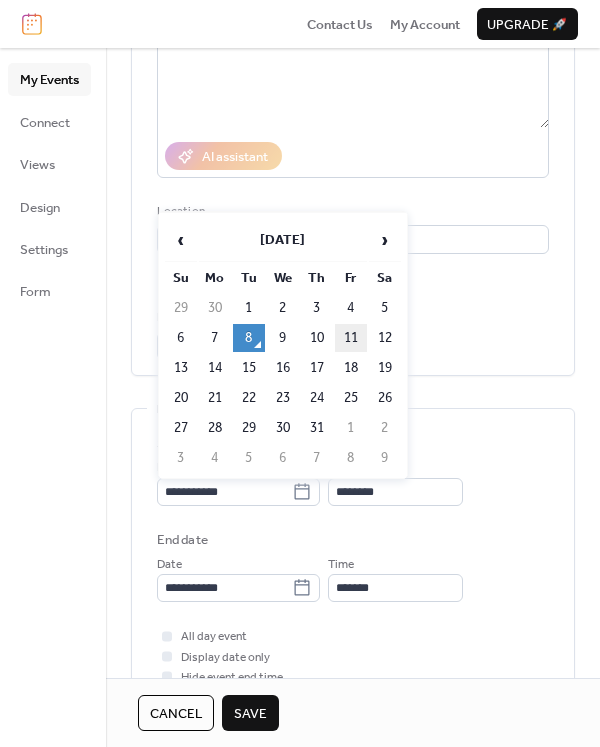 click on "11" at bounding box center [351, 338] 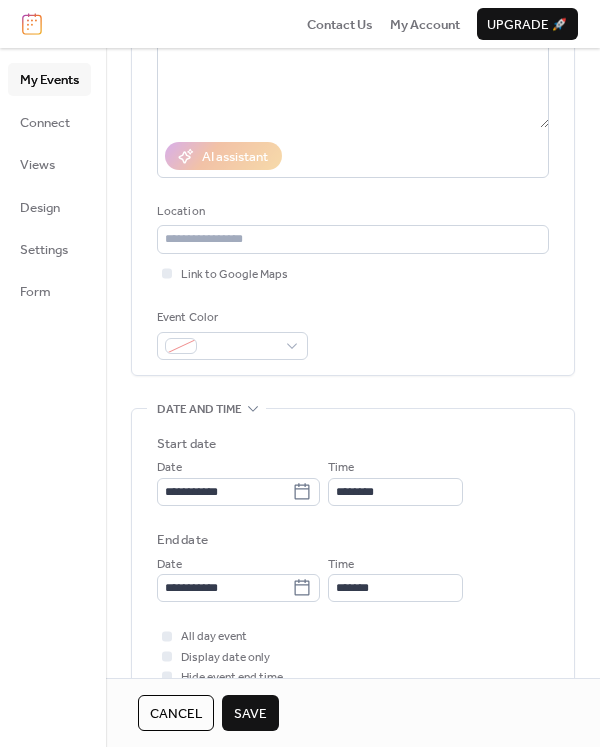 click on "Save" at bounding box center [250, 714] 